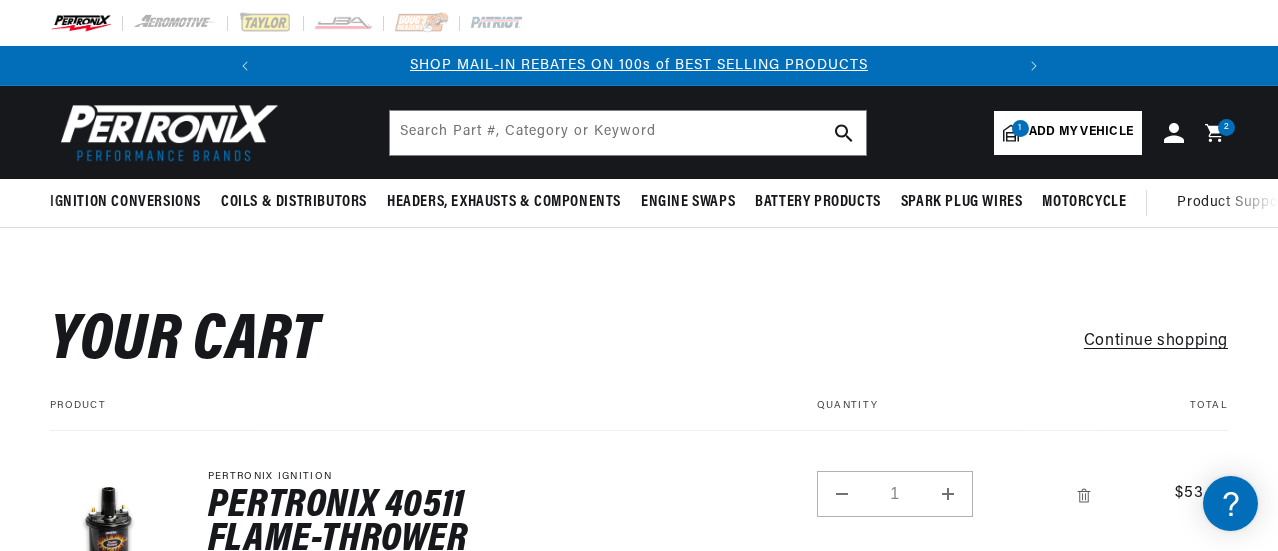 scroll, scrollTop: 400, scrollLeft: 0, axis: vertical 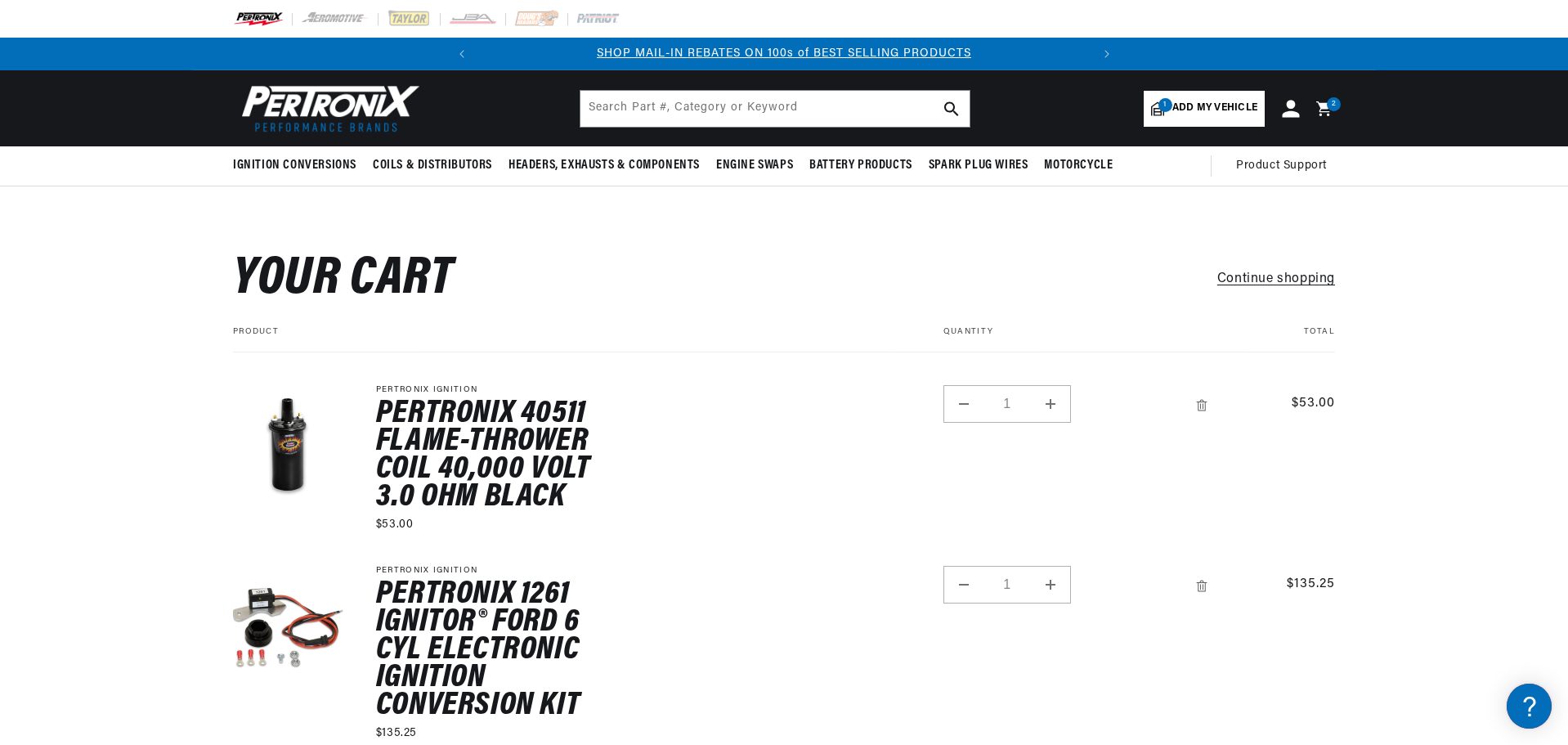click 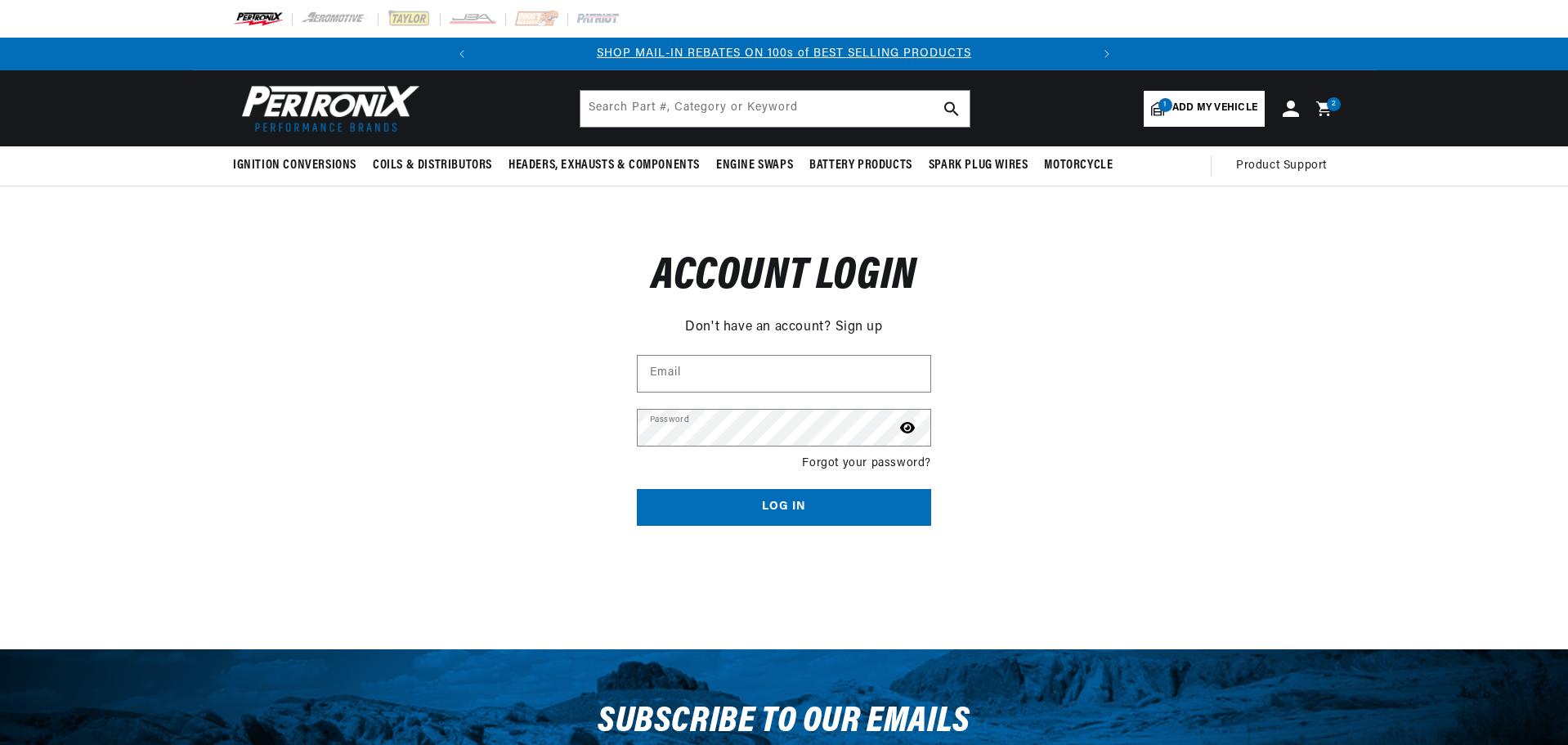 scroll, scrollTop: 0, scrollLeft: 0, axis: both 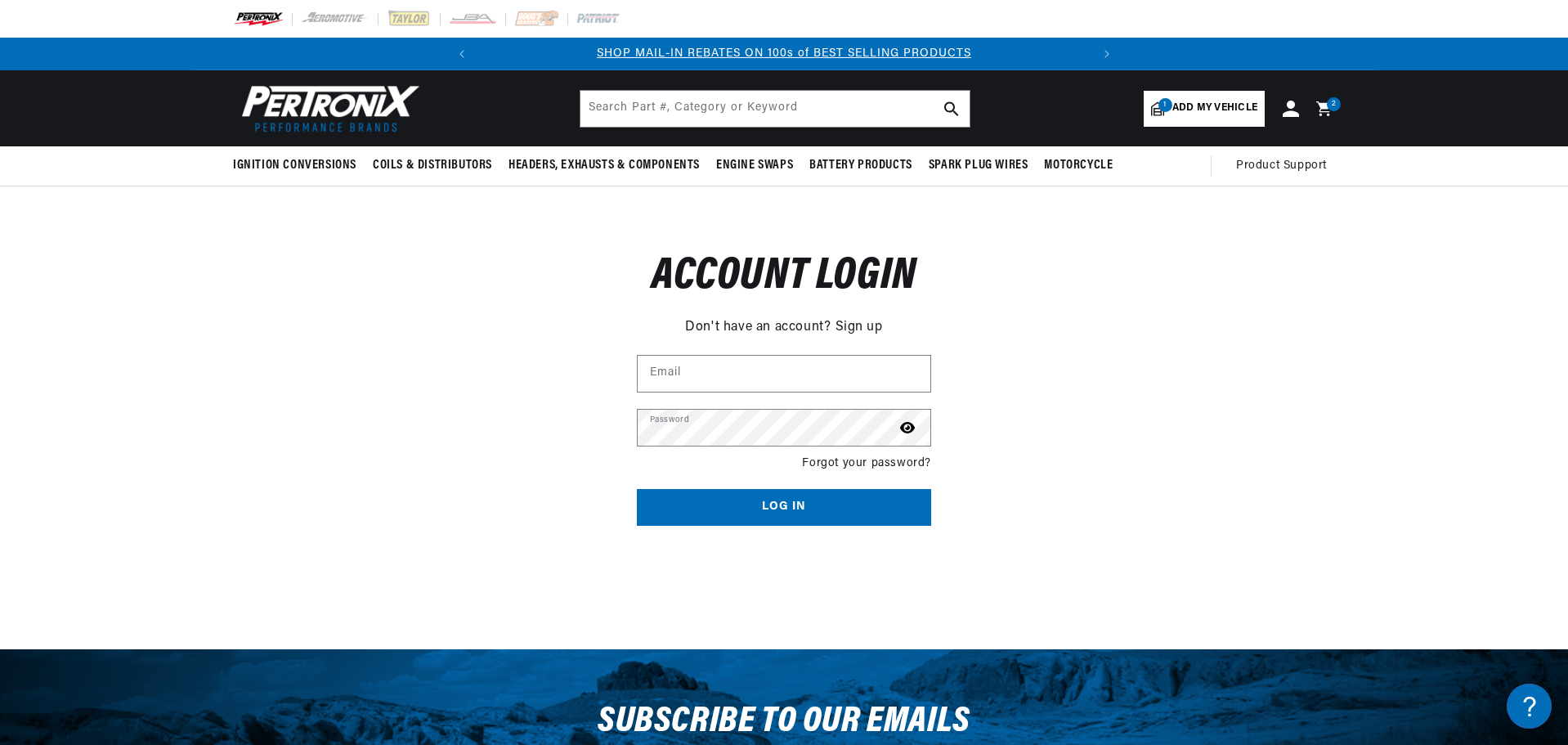 click on "Sign up" at bounding box center (859, 328) 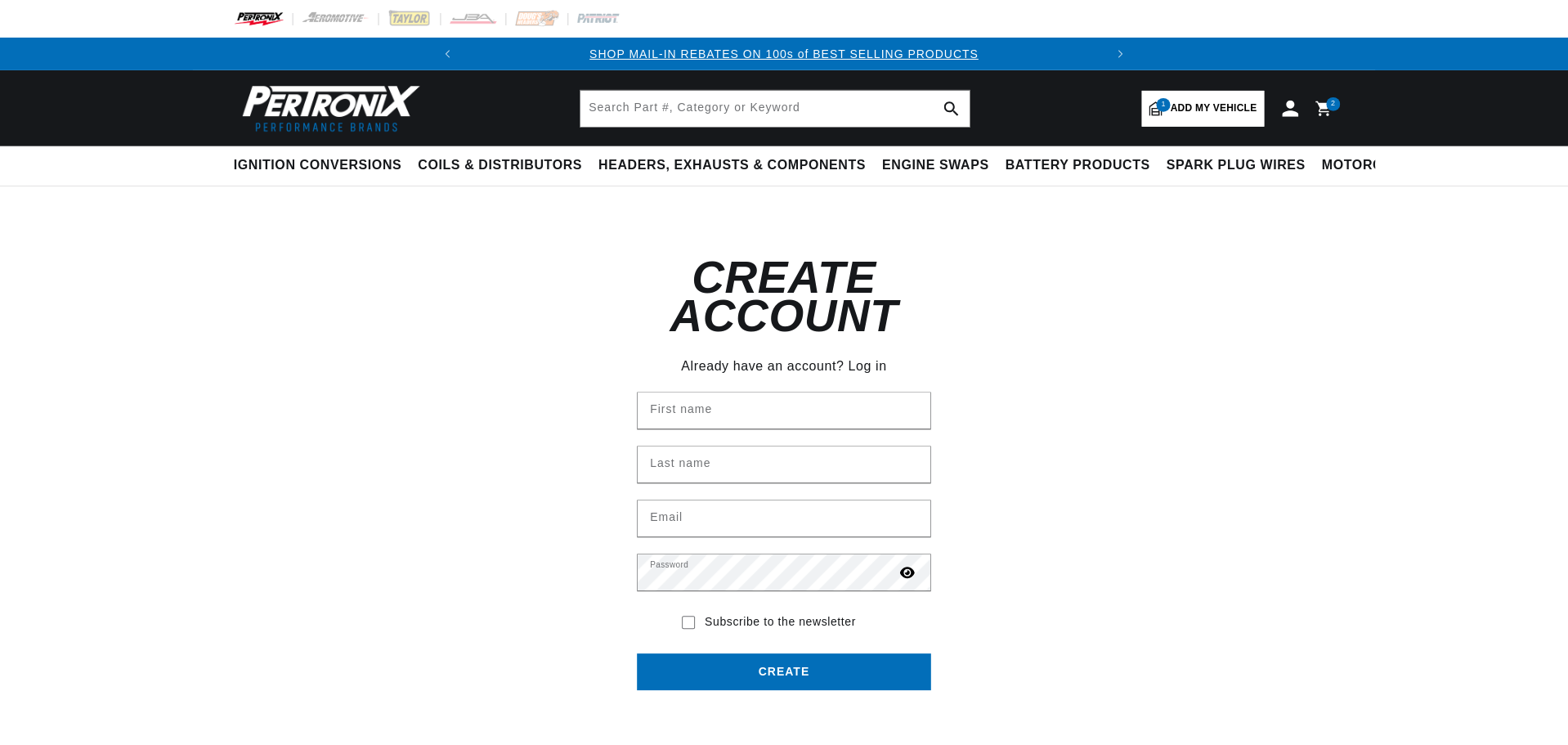 scroll, scrollTop: 0, scrollLeft: 0, axis: both 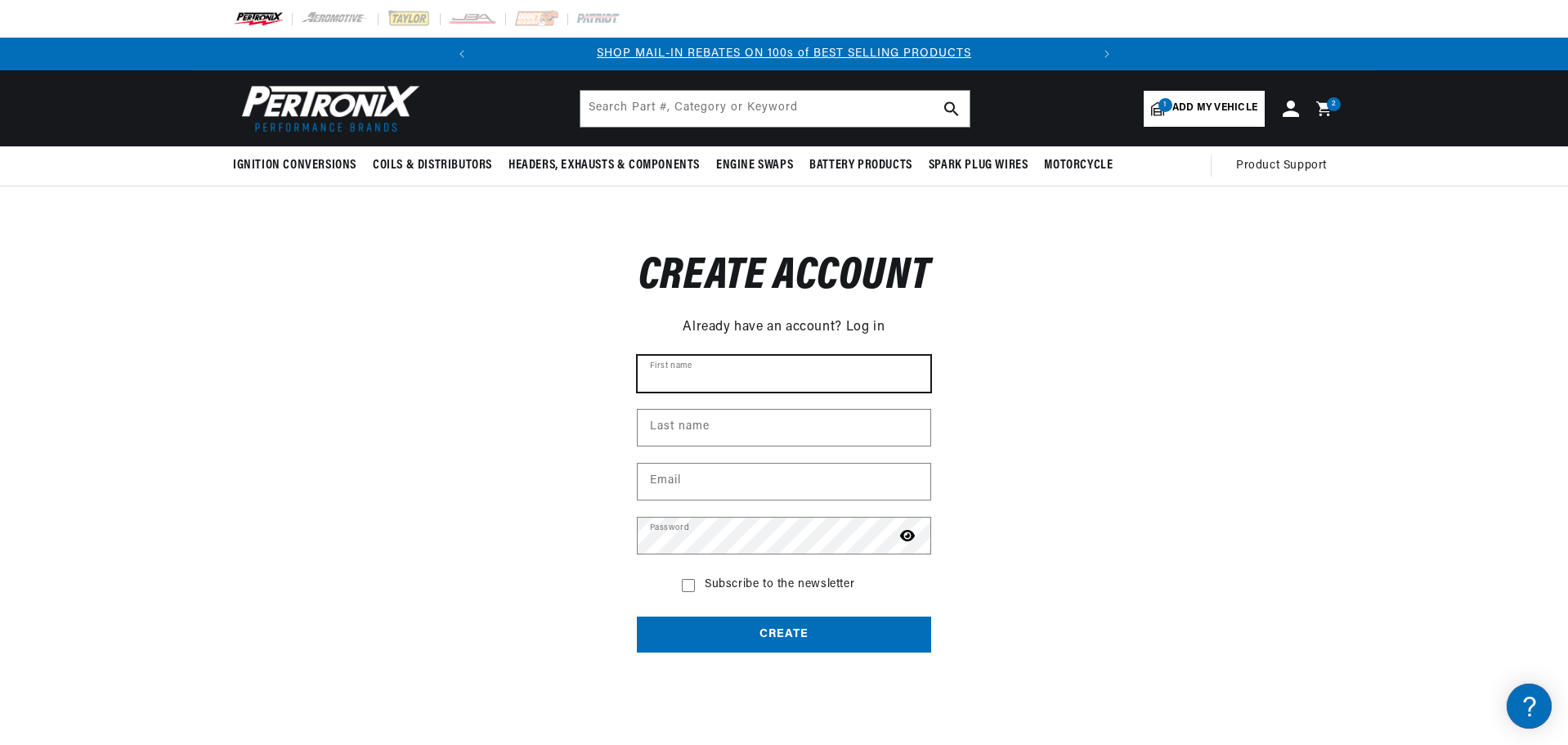 click on "First name" at bounding box center (784, 374) 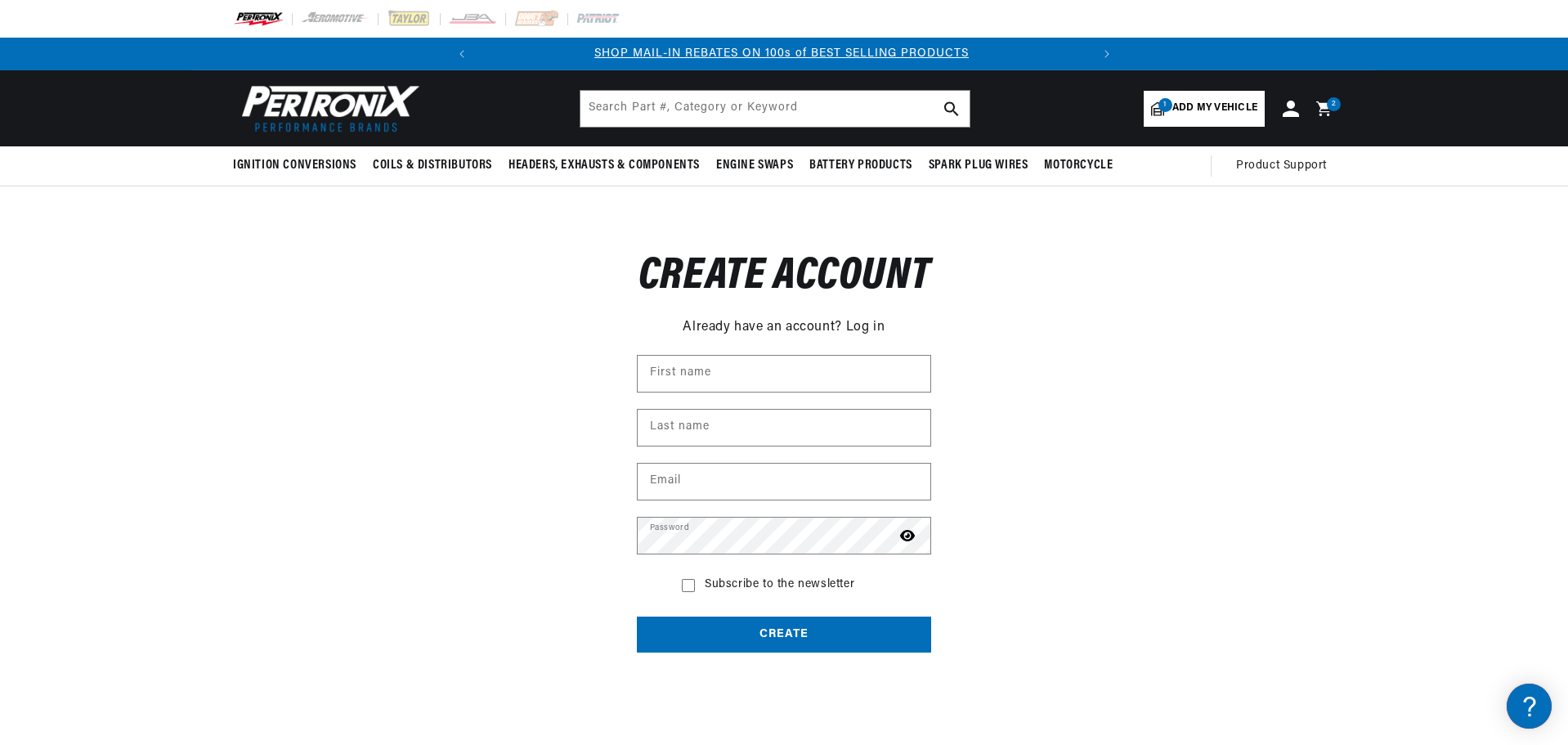 scroll, scrollTop: 0, scrollLeft: 0, axis: both 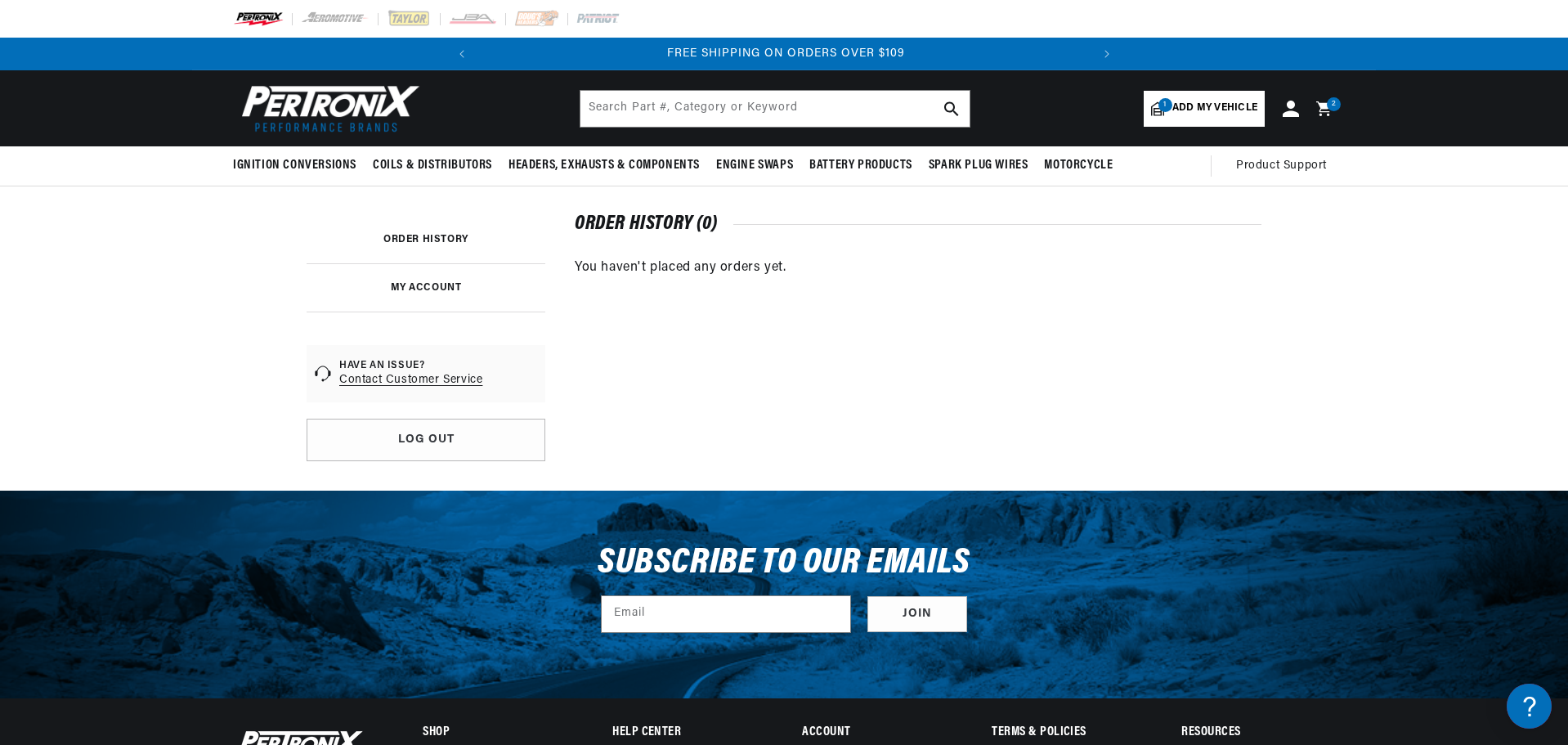 click on "Add my vehicle" at bounding box center (1215, 108) 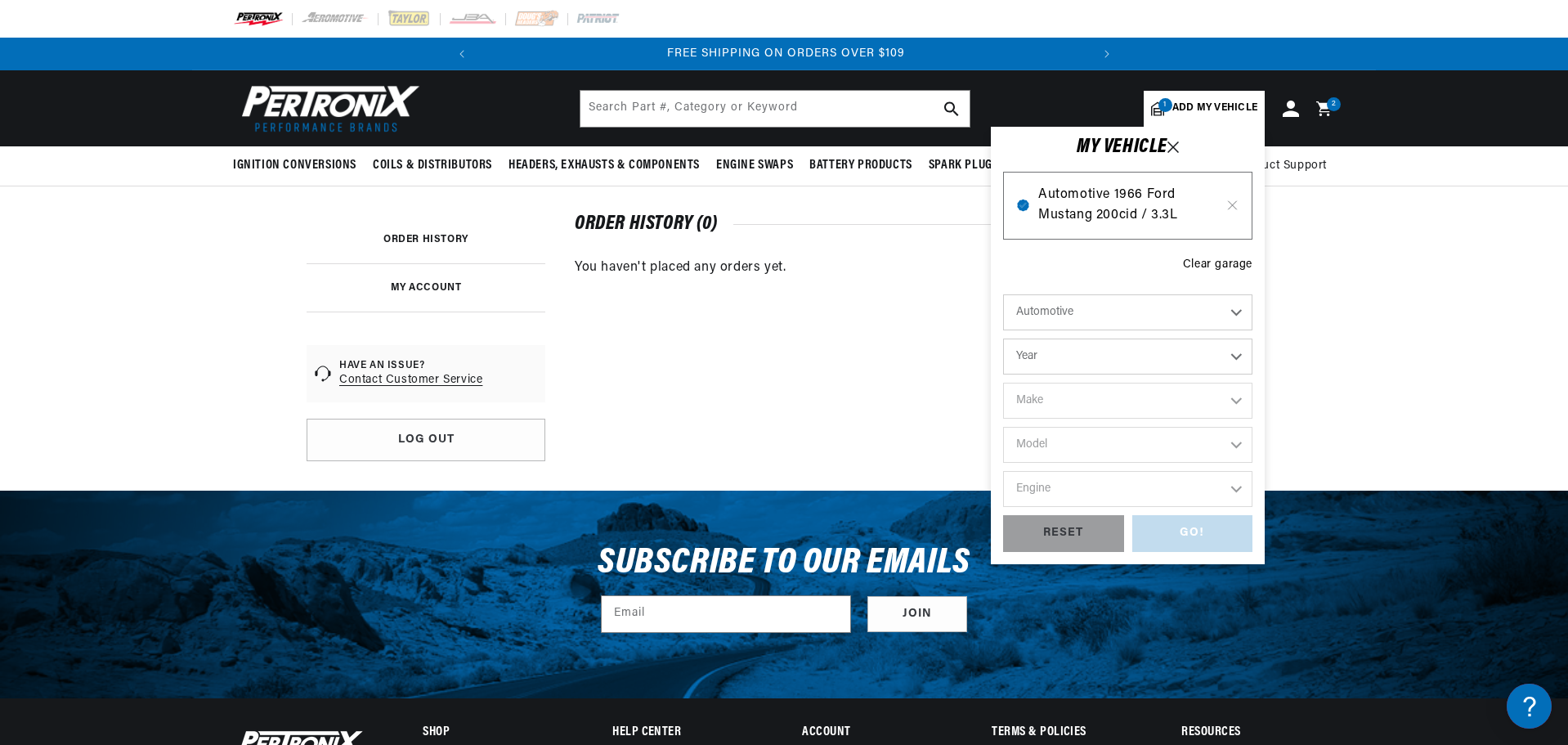 click on "Automotive 1966 Ford Mustang 200cid / 3.3L" at bounding box center (1127, 205) 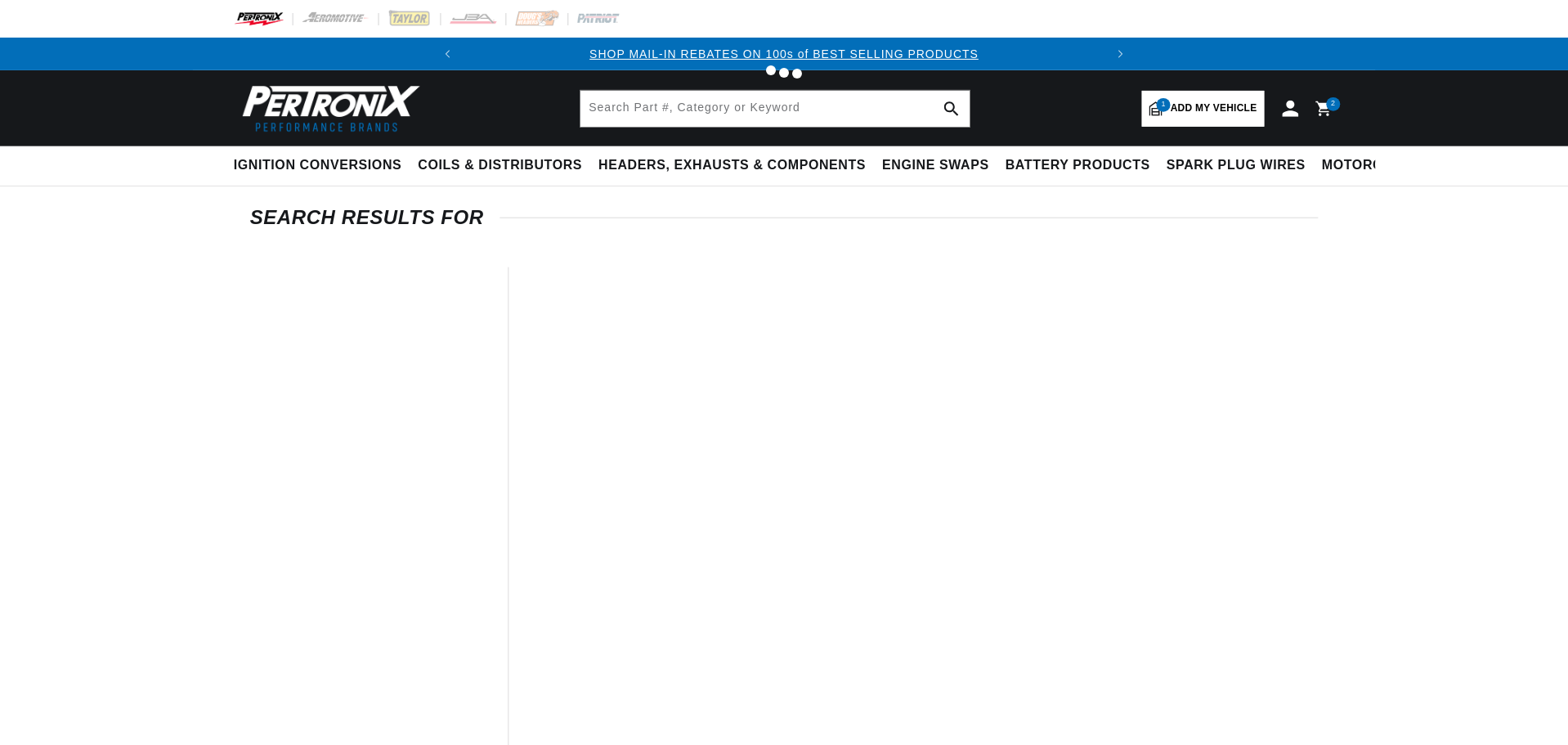 scroll, scrollTop: 0, scrollLeft: 0, axis: both 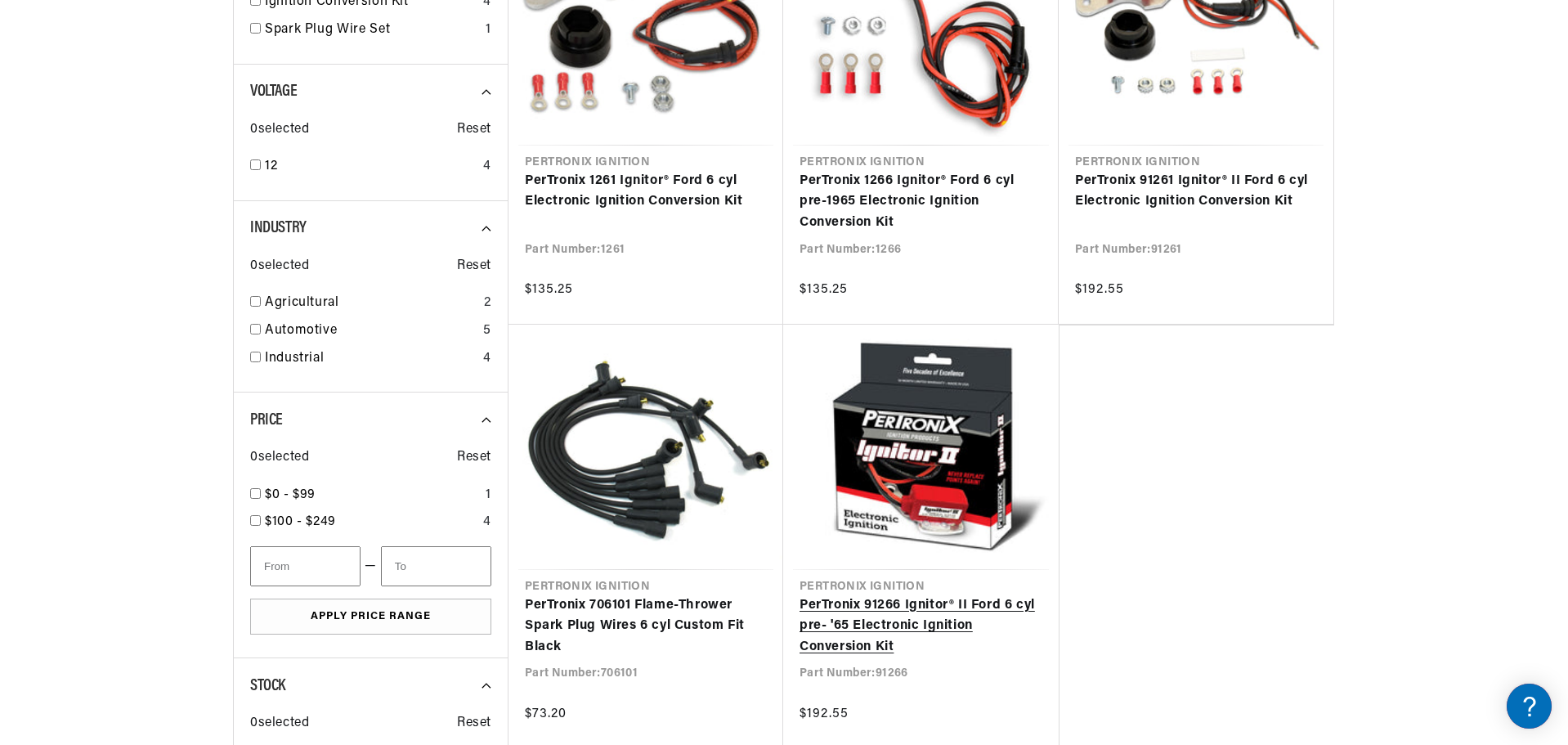 click on "PerTronix 91266 Ignitor® II Ford 6 cyl pre- '65 Electronic Ignition Conversion Kit" at bounding box center [921, 626] 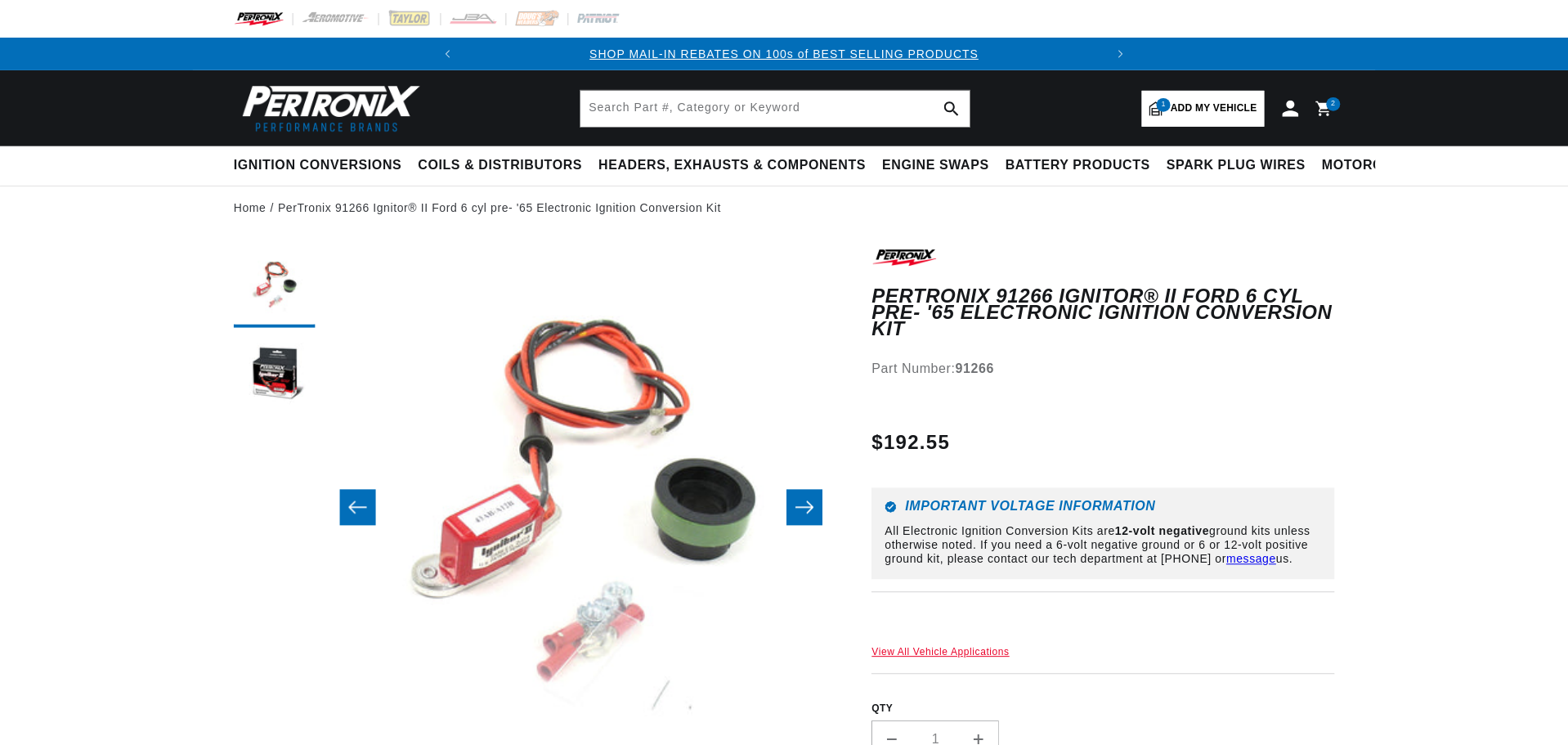 scroll, scrollTop: 0, scrollLeft: 0, axis: both 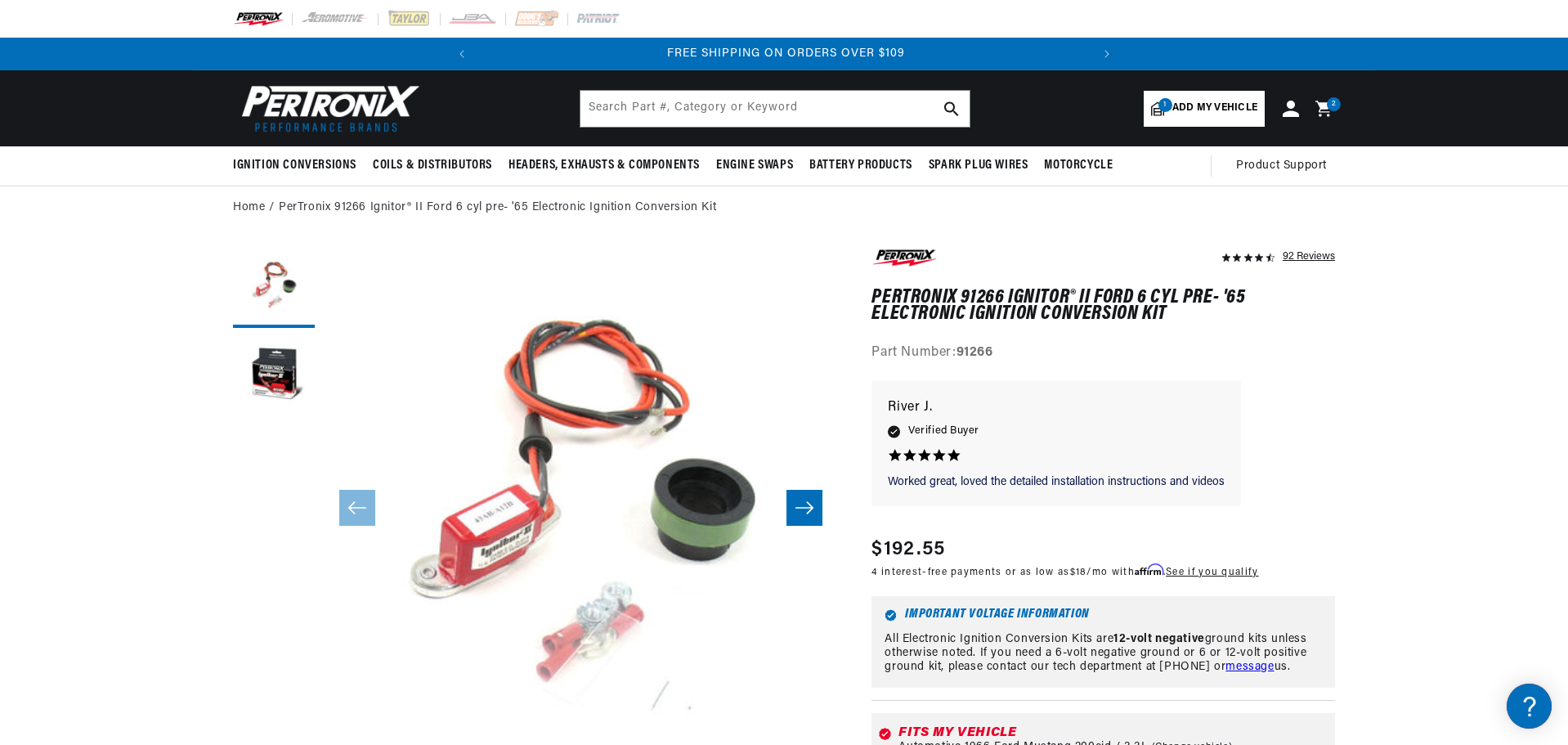 click on "2 2 items" at bounding box center (1333, 104) 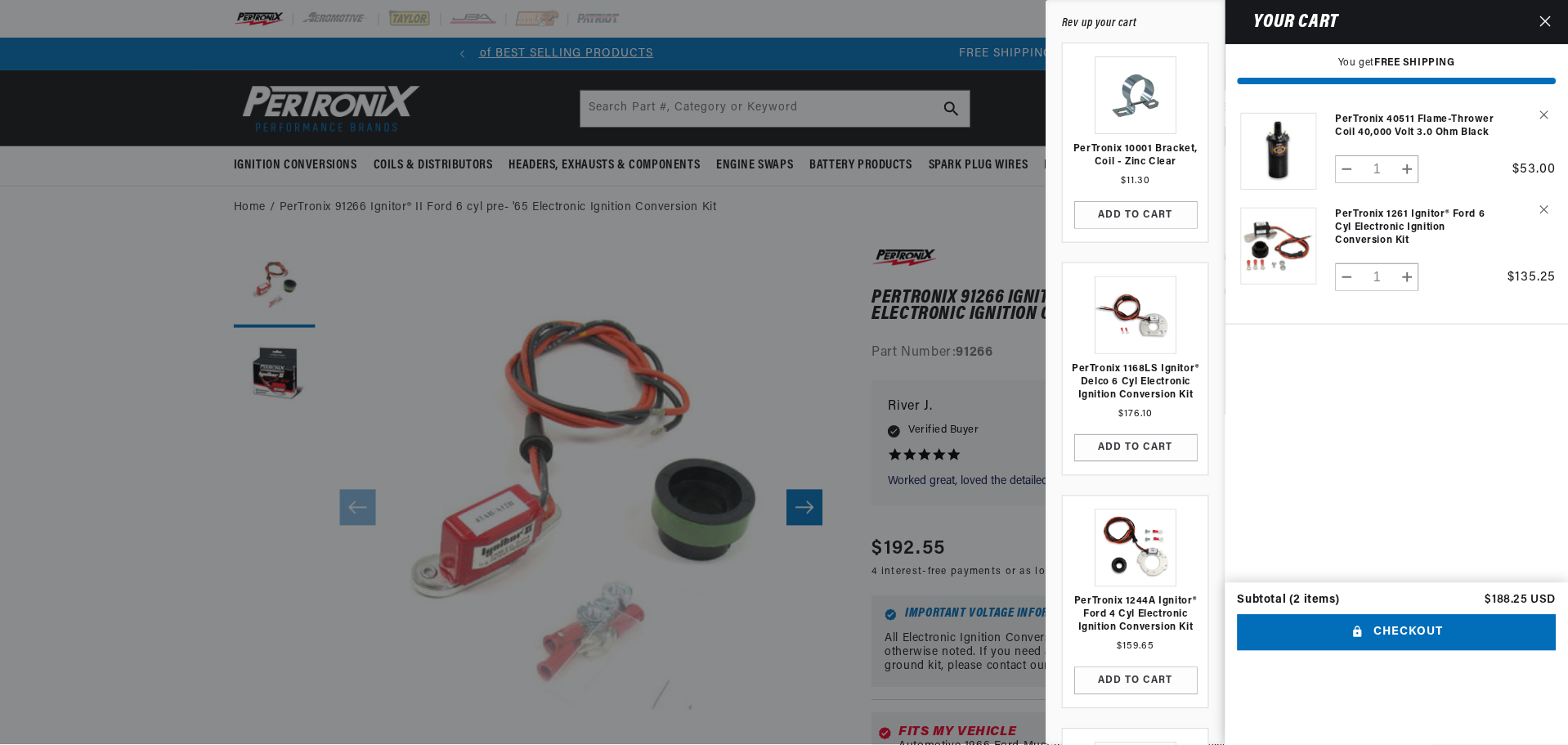 scroll, scrollTop: 0, scrollLeft: 611, axis: horizontal 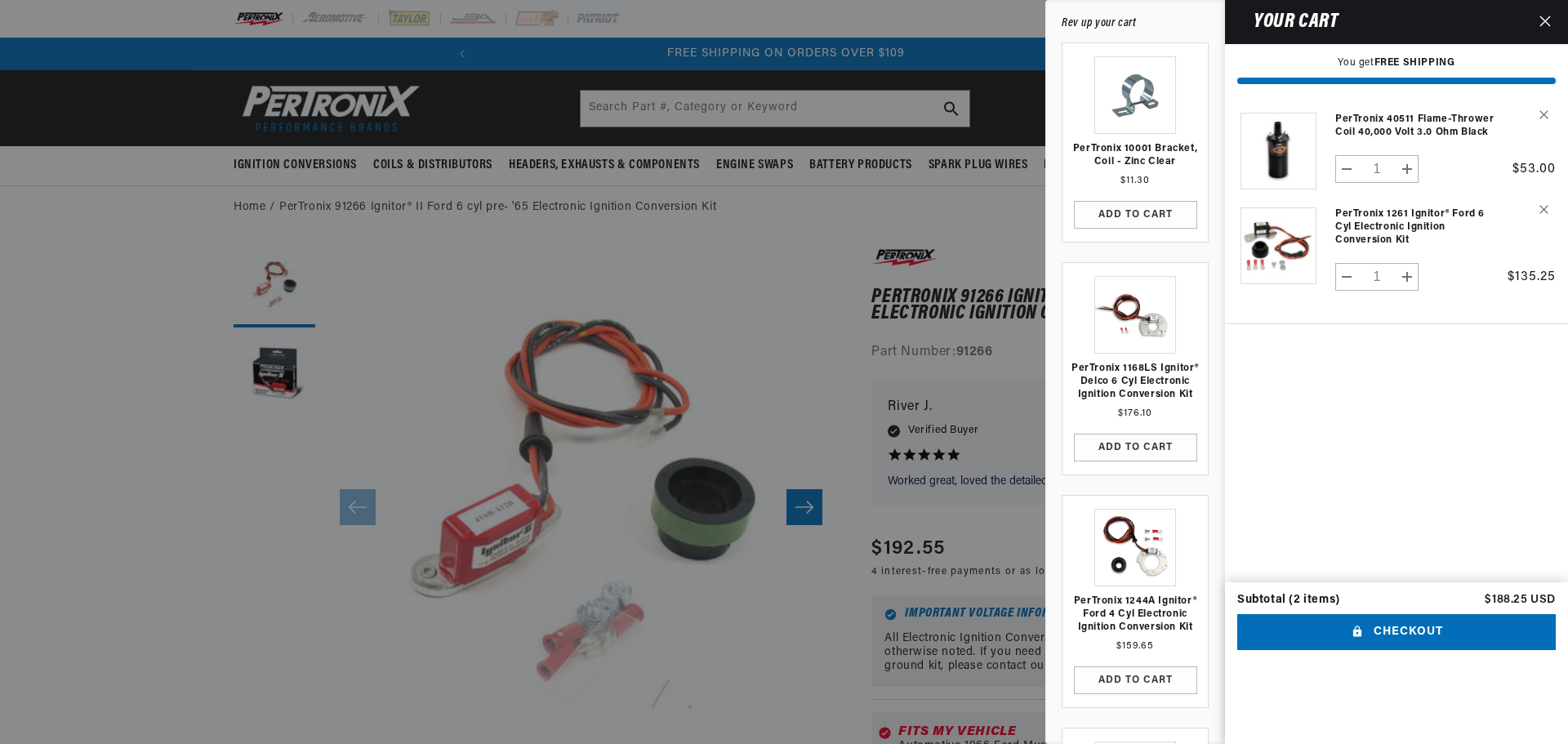 click at bounding box center (784, 372) 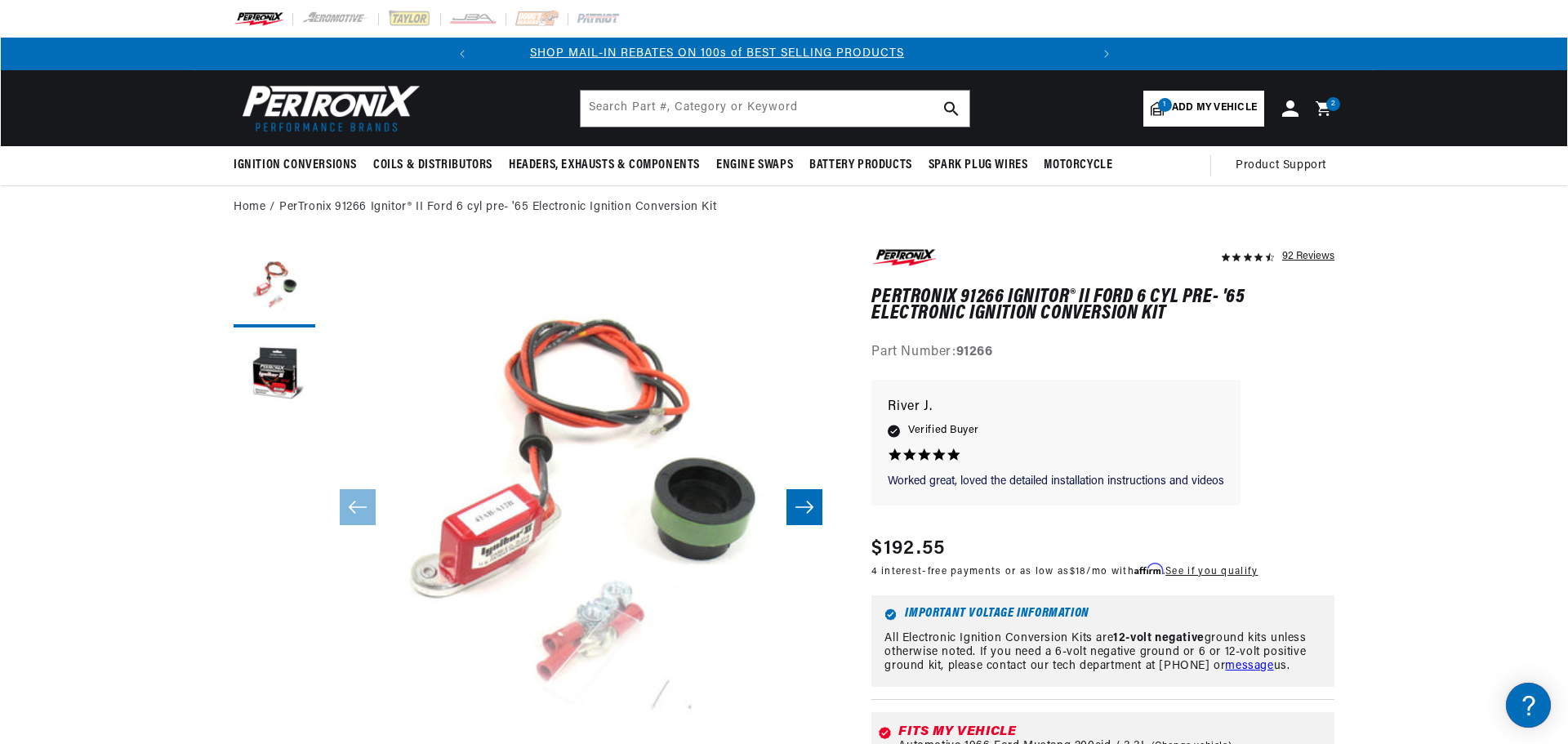 scroll, scrollTop: 0, scrollLeft: 0, axis: both 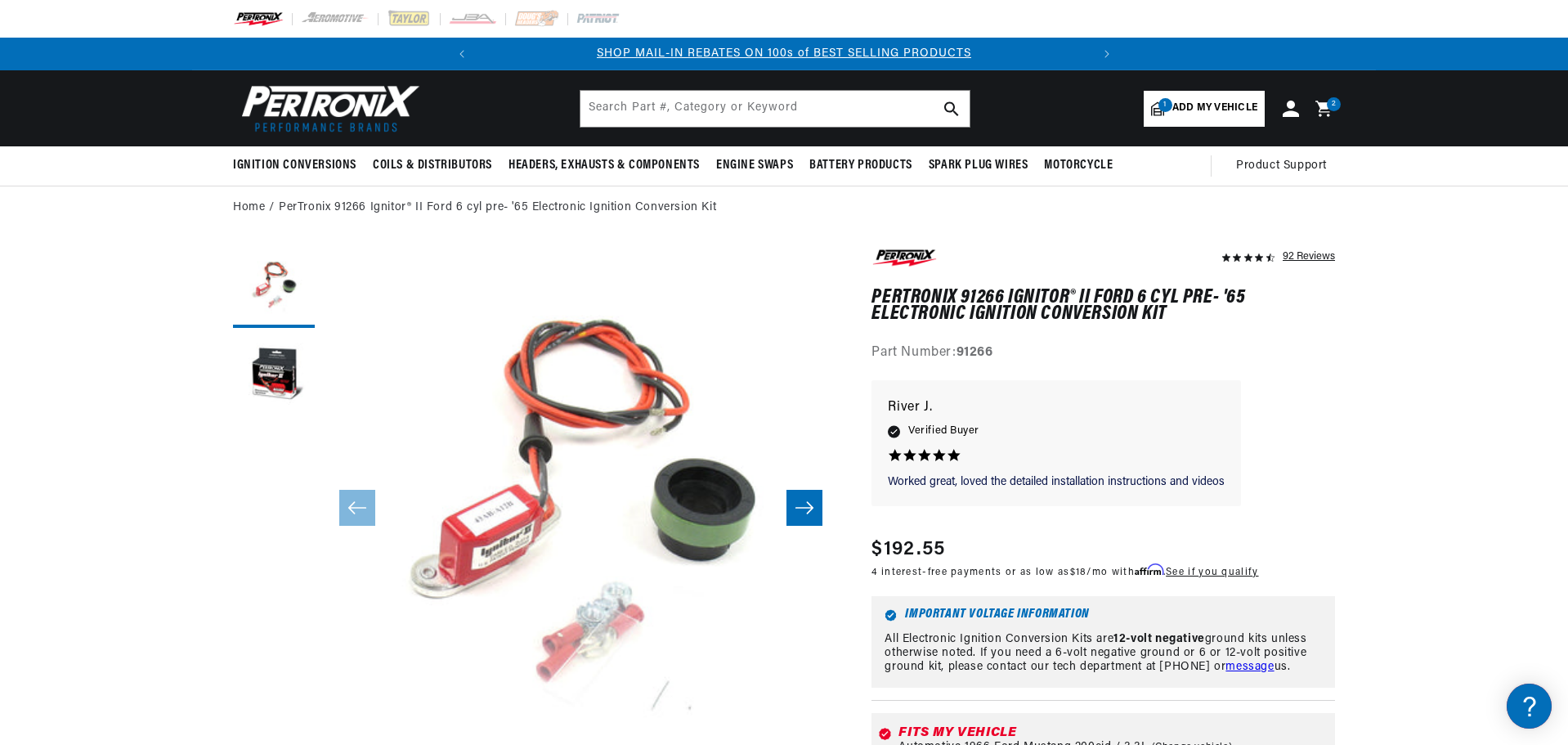 click on "2 2 items" at bounding box center (1333, 104) 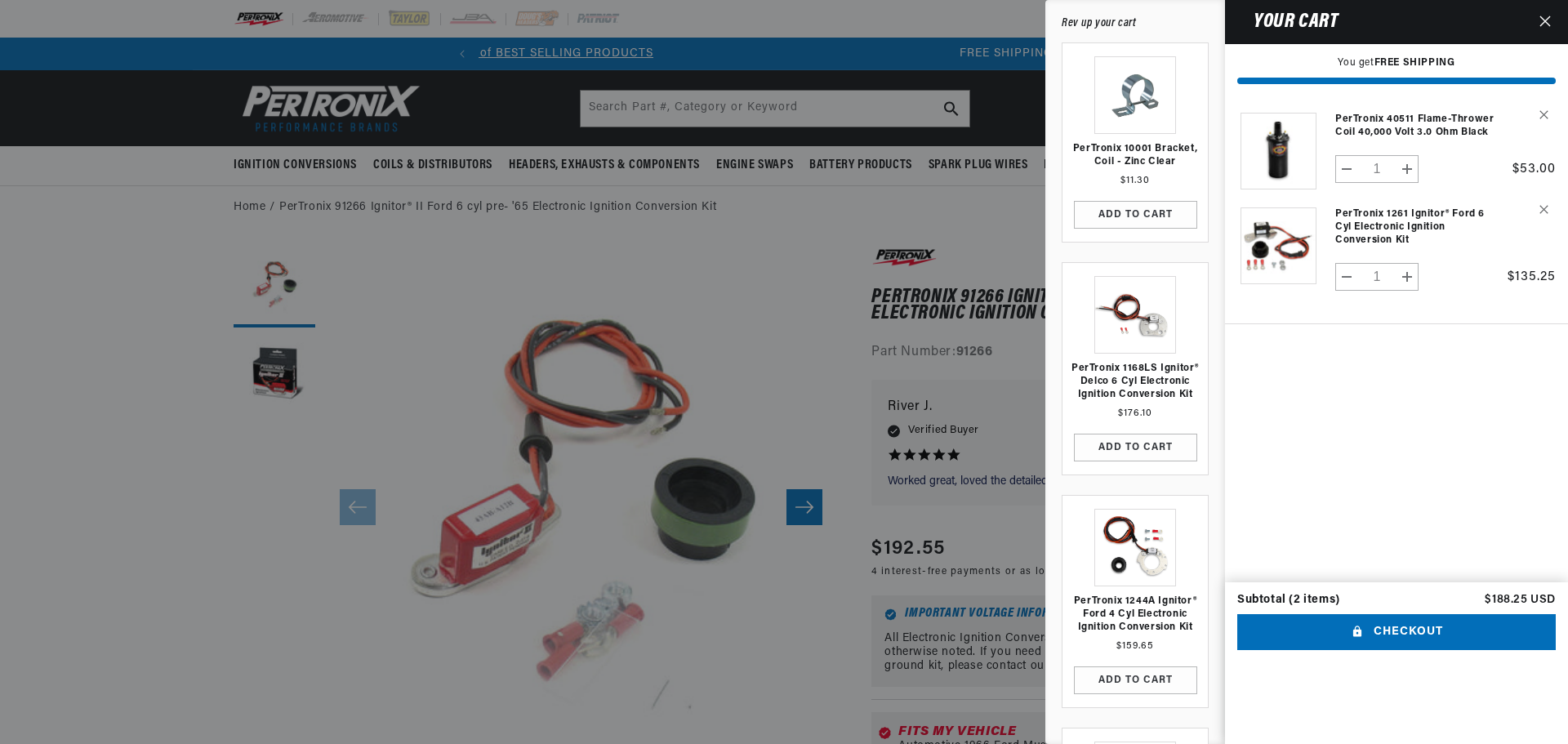 scroll, scrollTop: 0, scrollLeft: 610, axis: horizontal 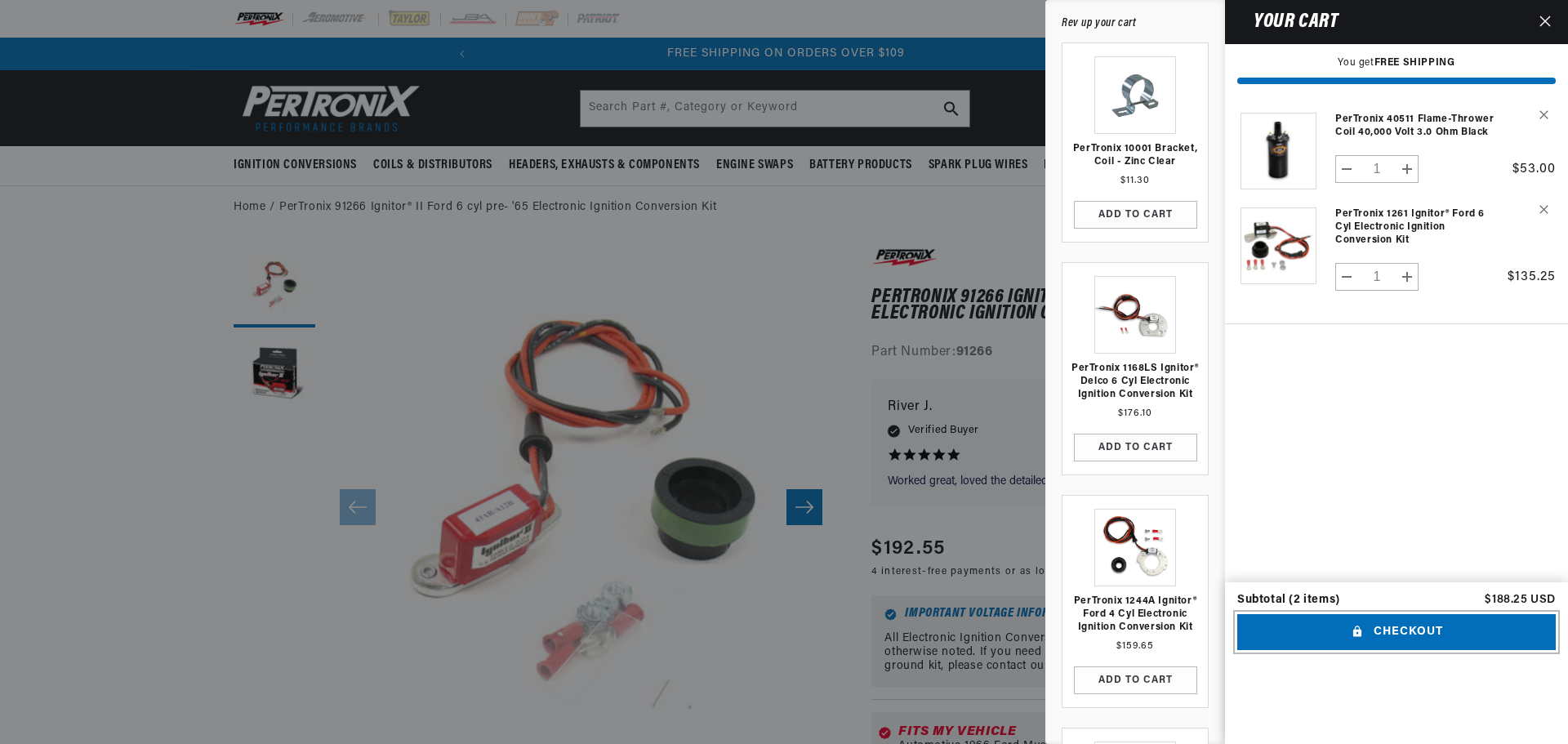 click on "Checkout" at bounding box center (1396, 632) 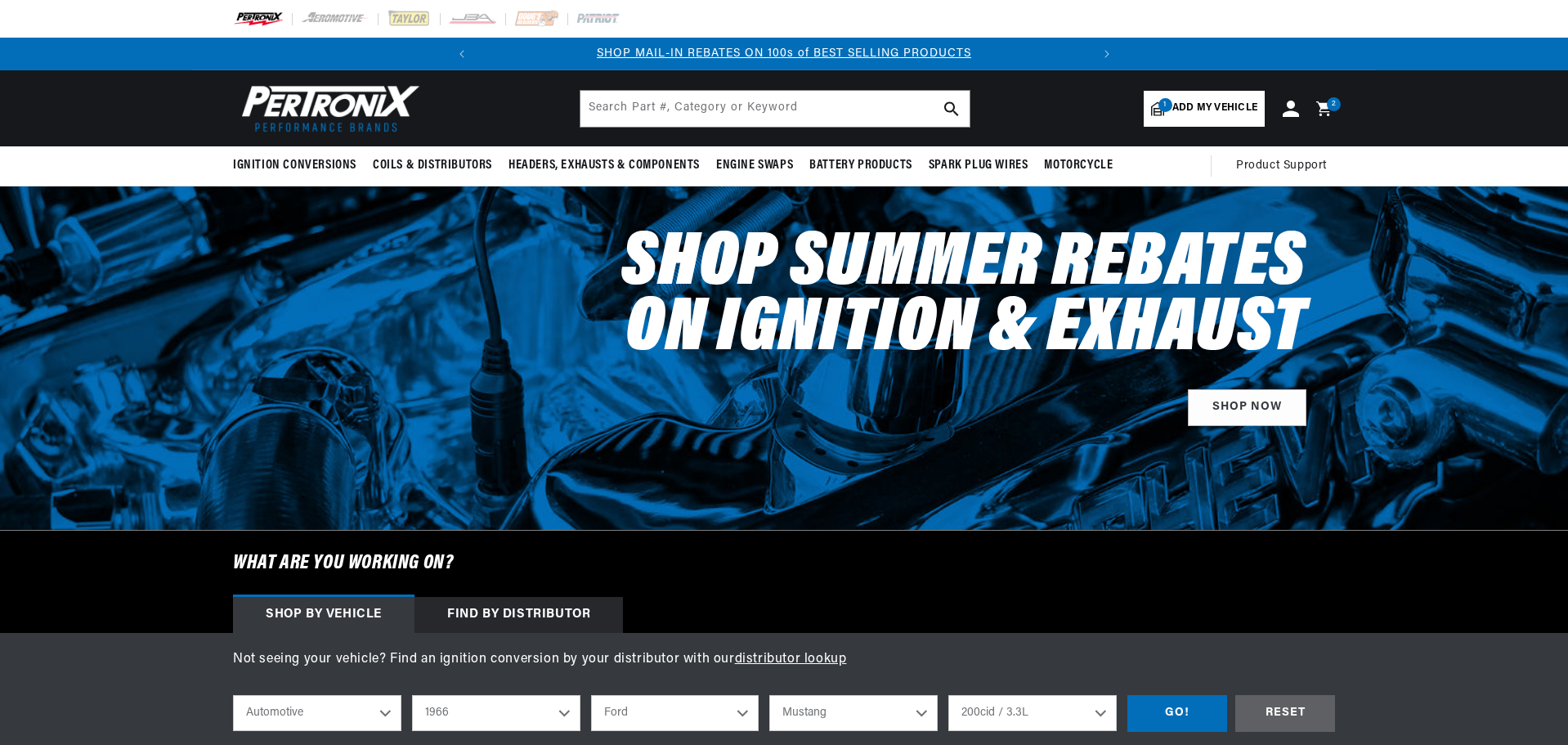 select on "1966" 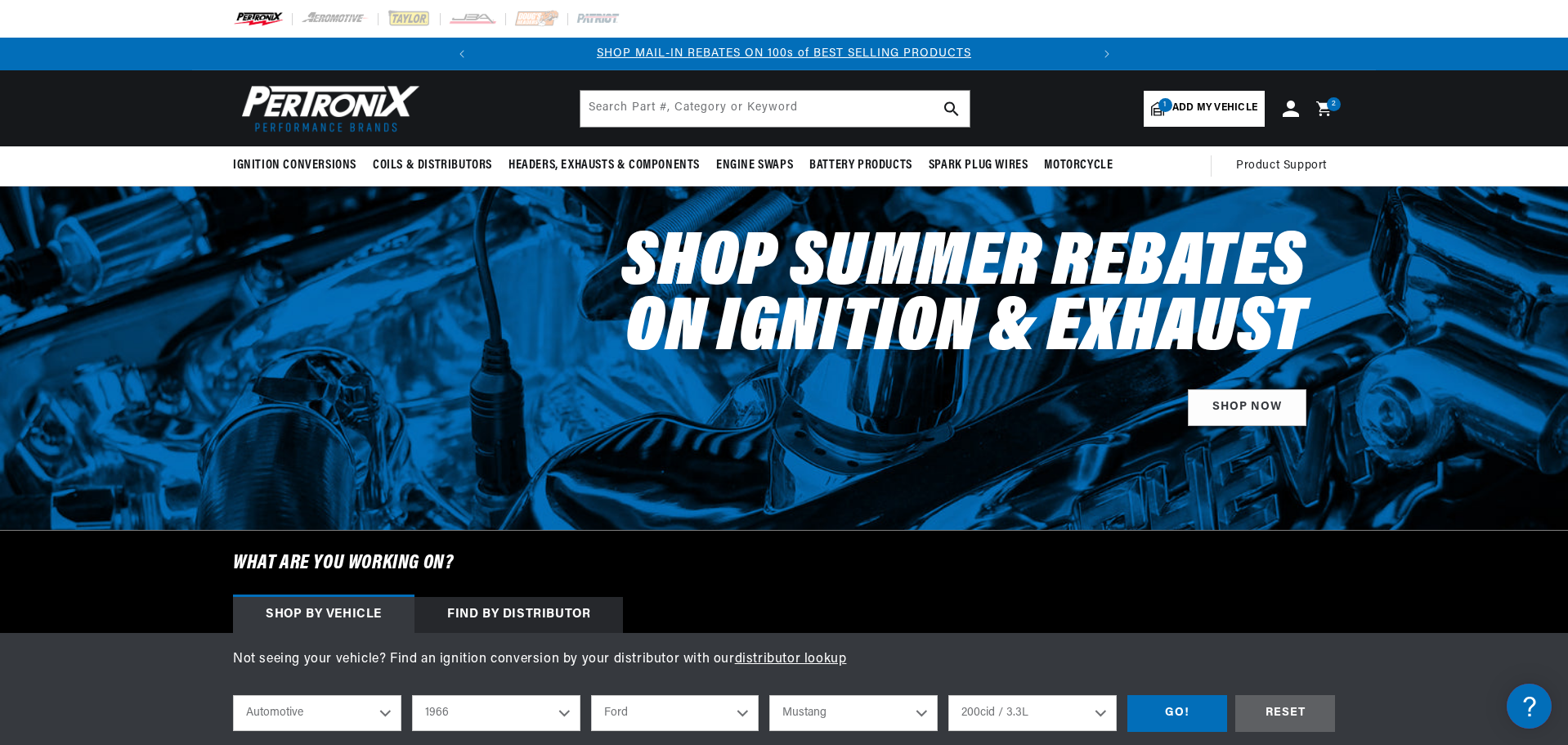 scroll, scrollTop: 0, scrollLeft: 0, axis: both 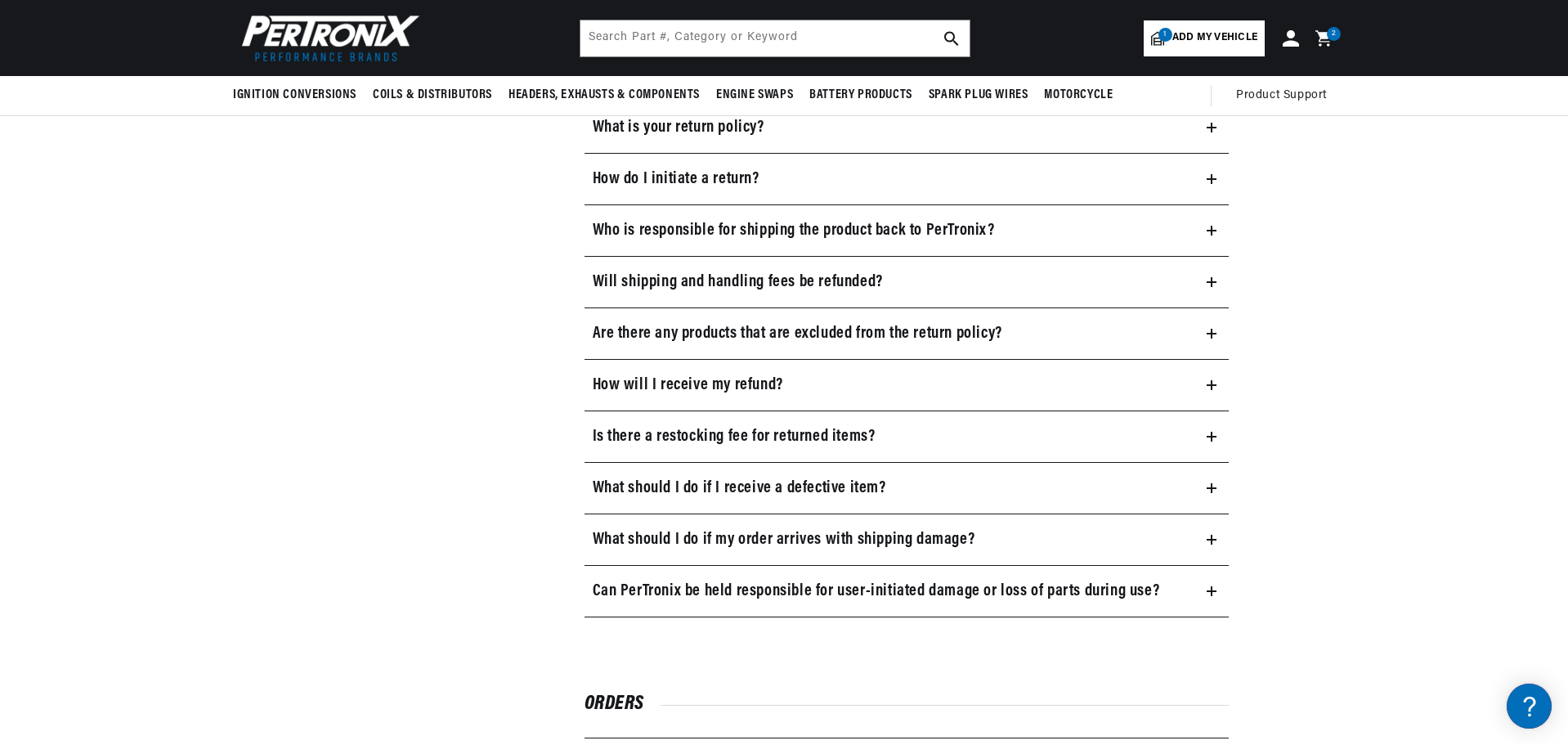 click on "2 2 items" at bounding box center (1333, 34) 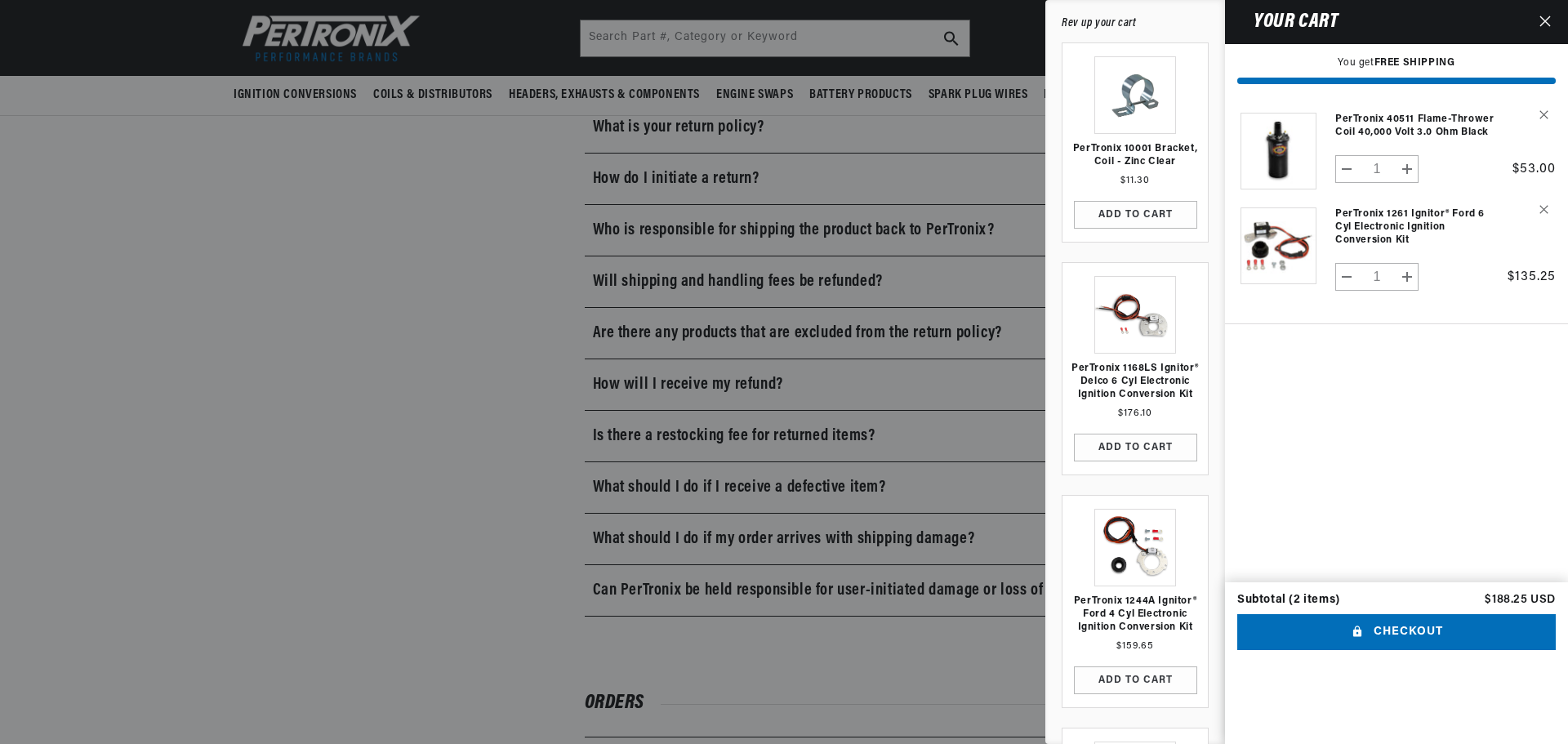 scroll, scrollTop: 0, scrollLeft: 0, axis: both 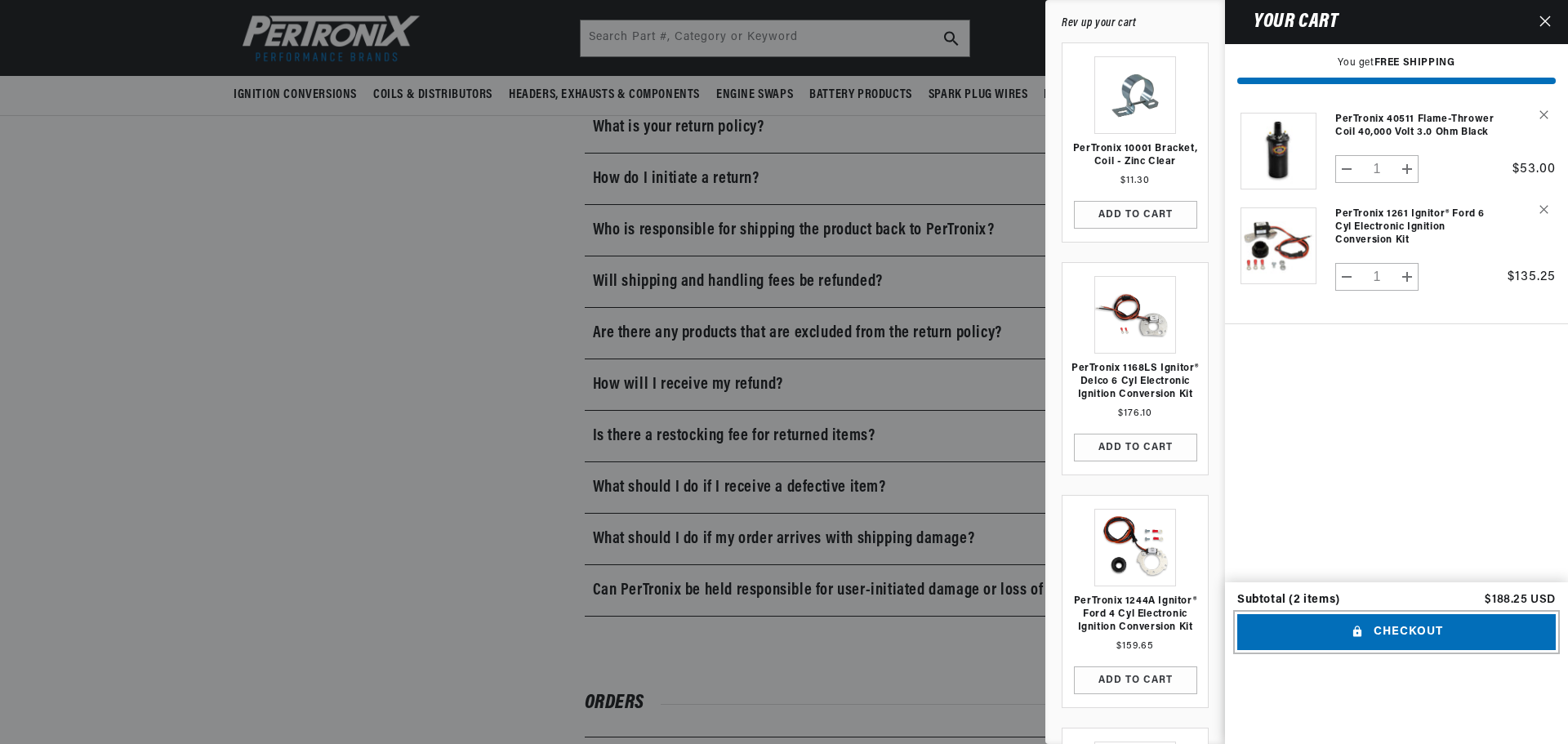 click on "Checkout" at bounding box center (1396, 632) 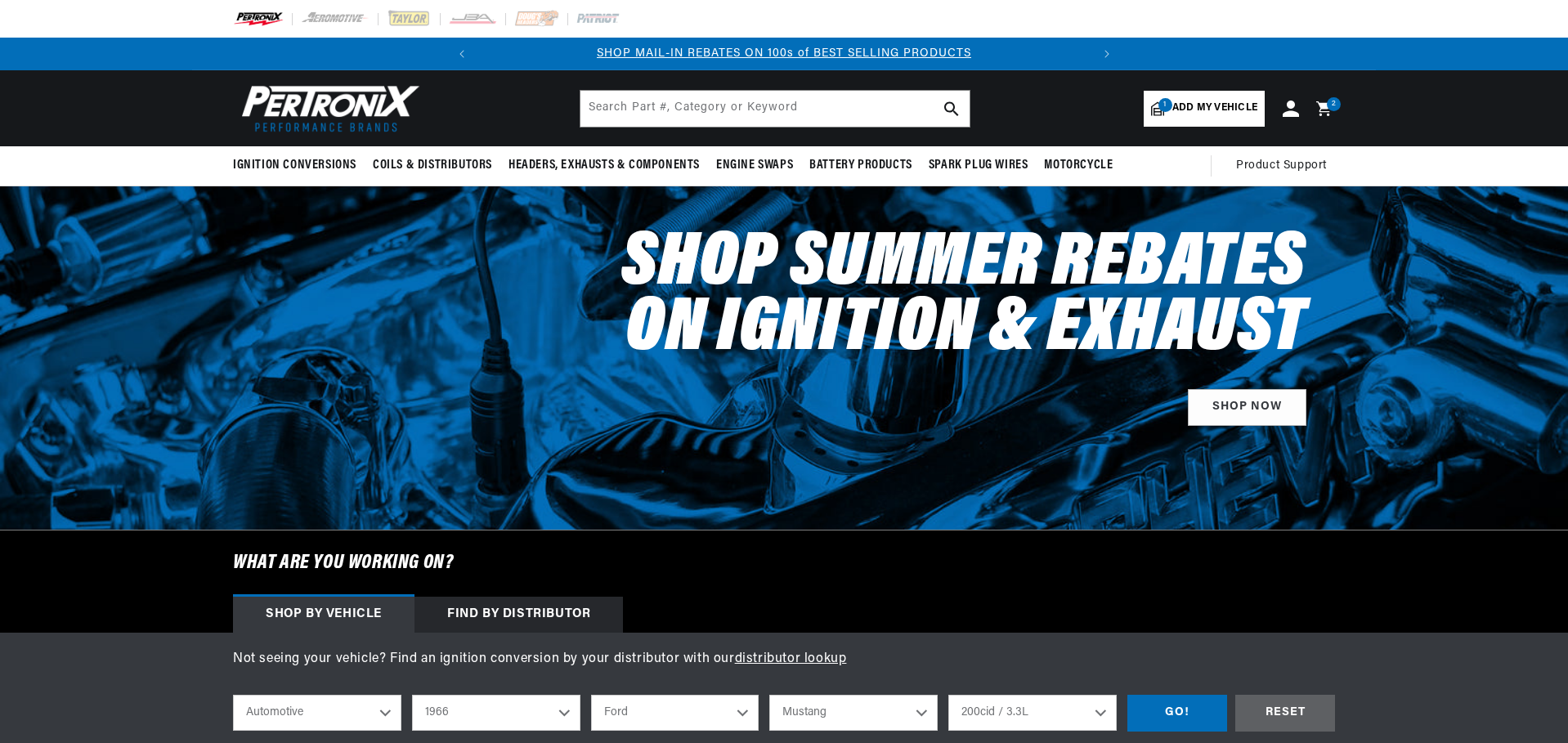 select on "1966" 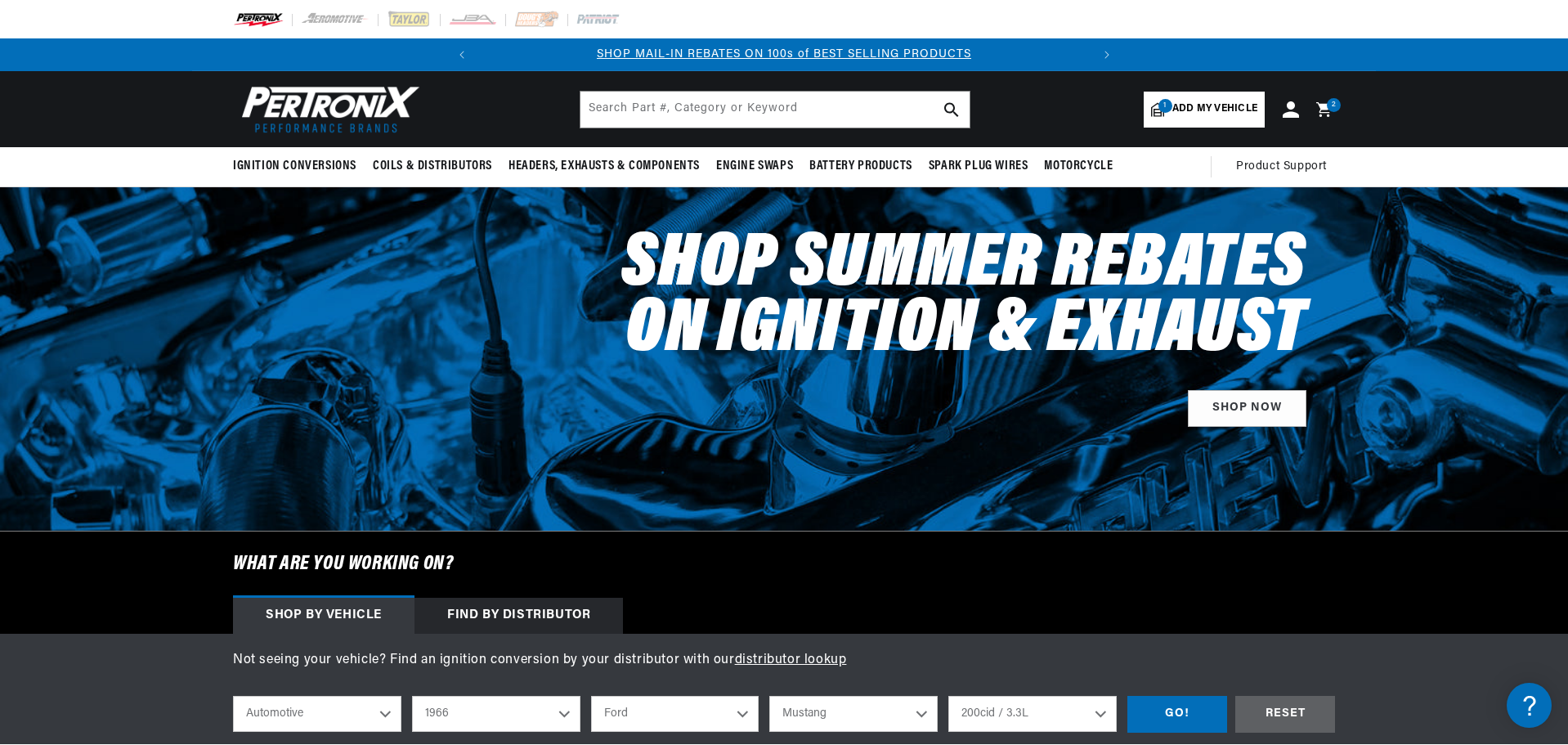 scroll, scrollTop: 0, scrollLeft: 0, axis: both 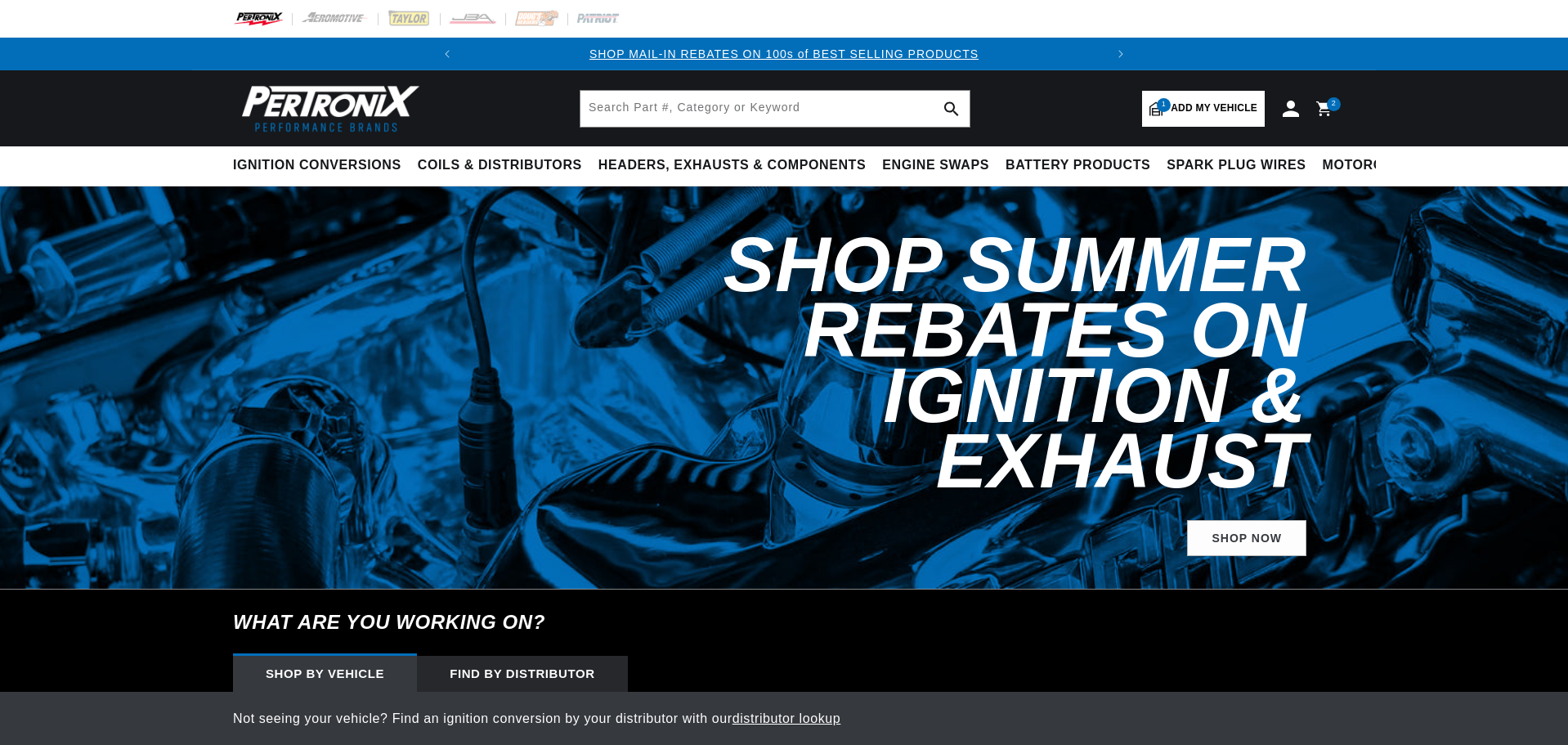 select on "1966" 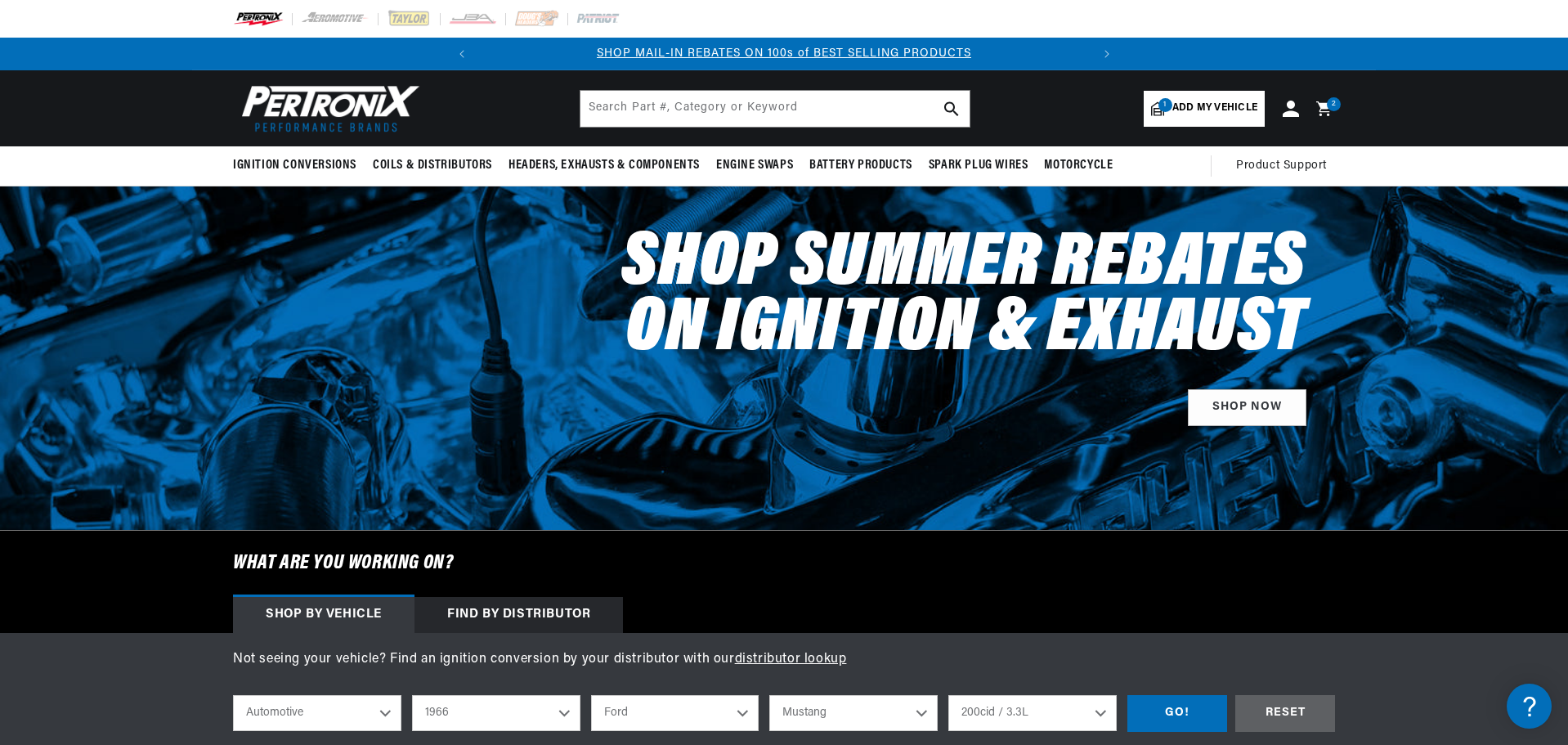 scroll, scrollTop: 0, scrollLeft: 0, axis: both 